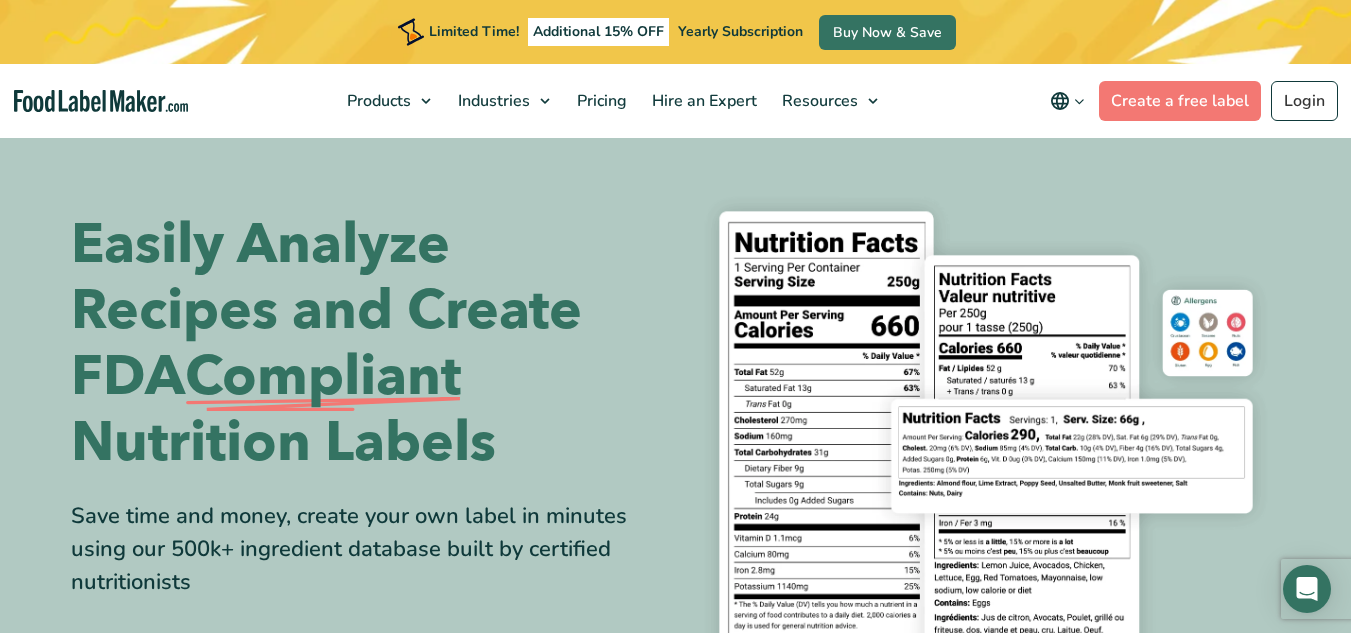 scroll, scrollTop: 0, scrollLeft: 0, axis: both 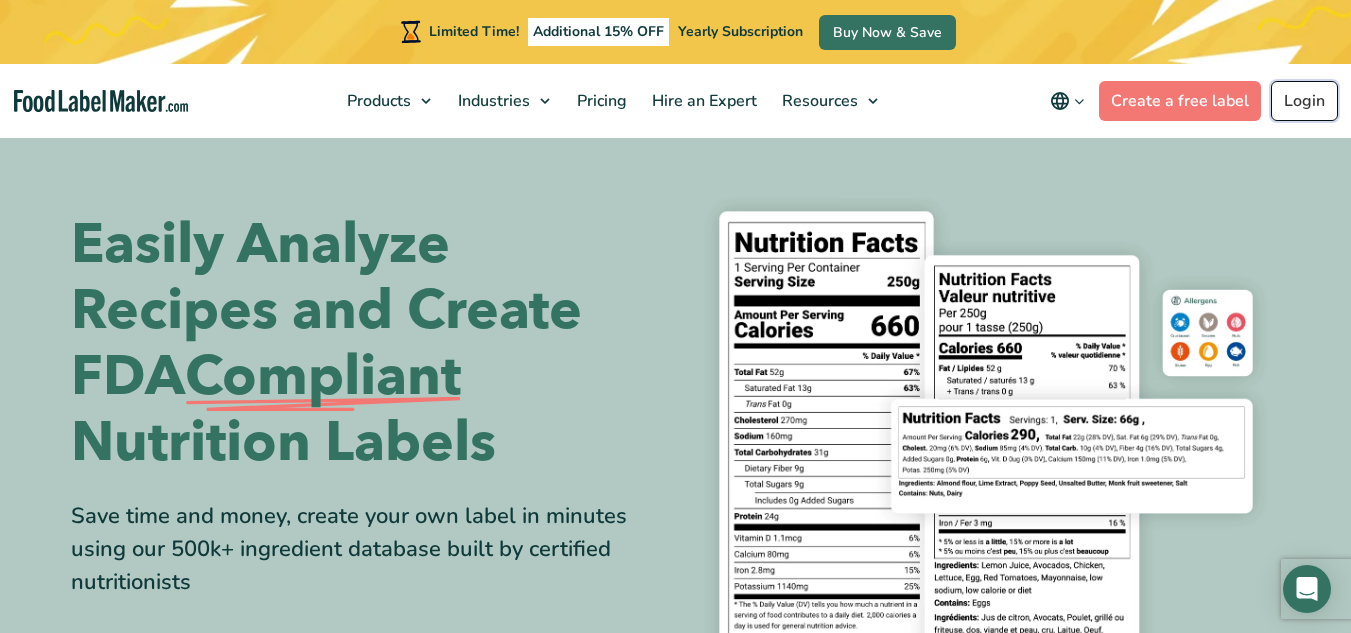 drag, startPoint x: 0, startPoint y: 0, endPoint x: 1305, endPoint y: 102, distance: 1308.9801 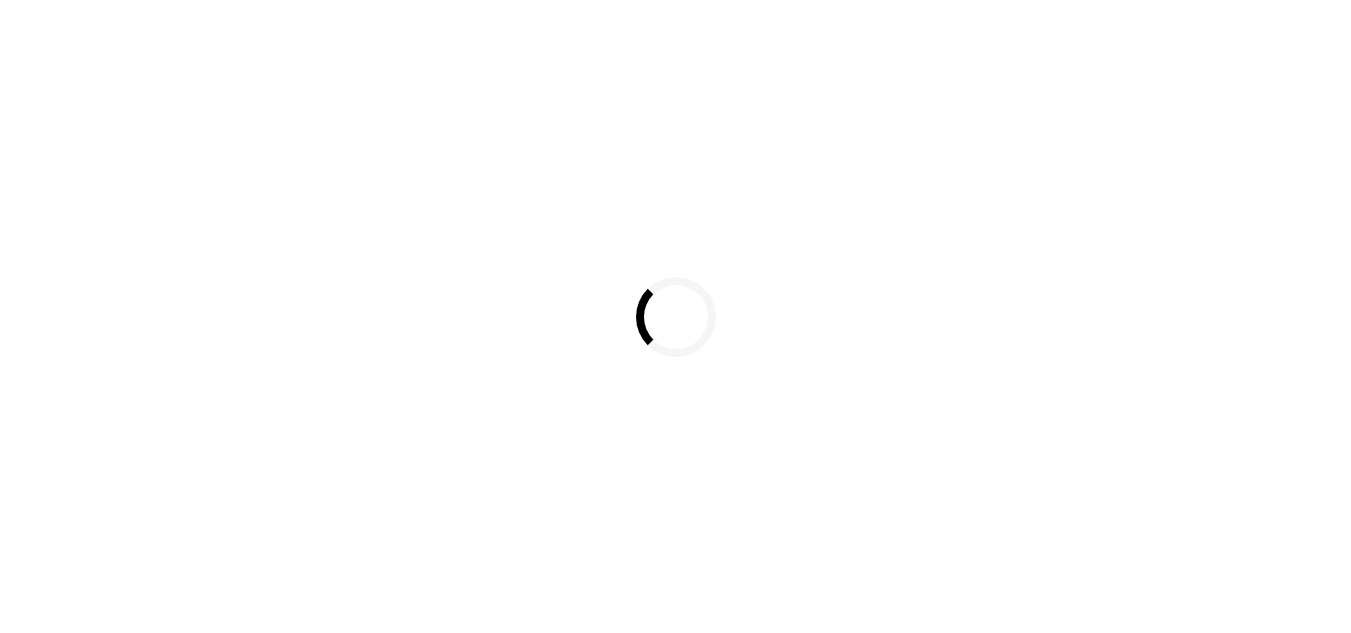 scroll, scrollTop: 0, scrollLeft: 0, axis: both 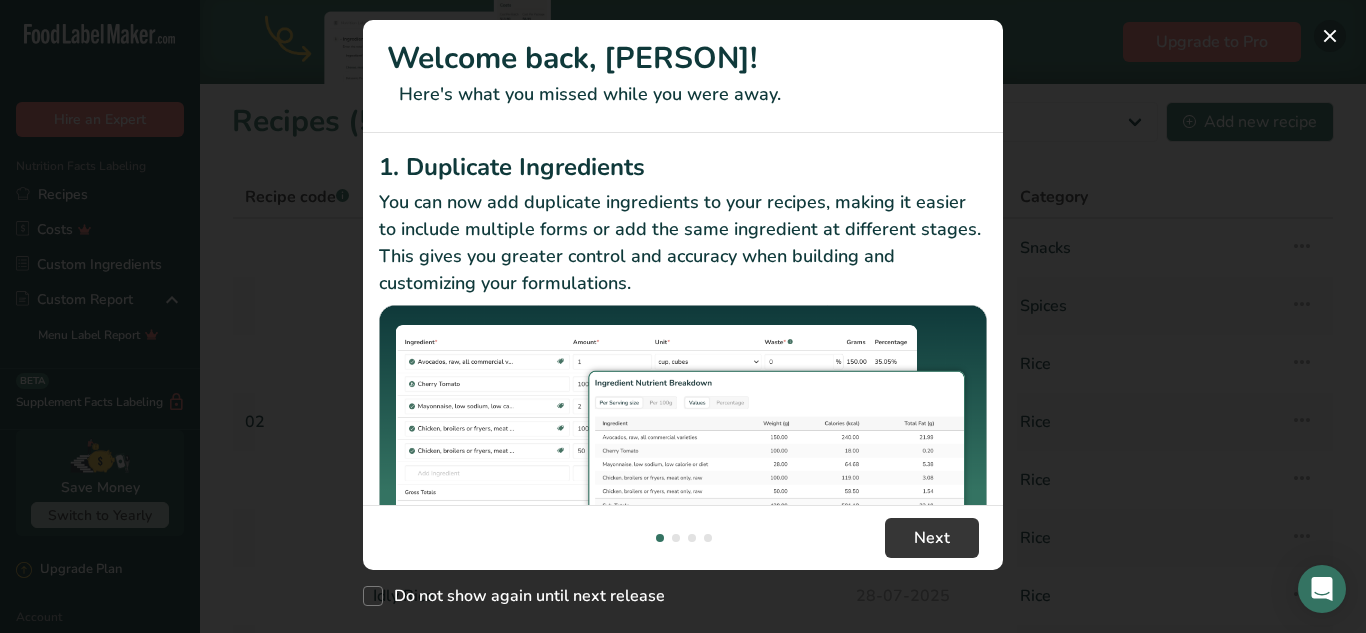 click at bounding box center (1330, 36) 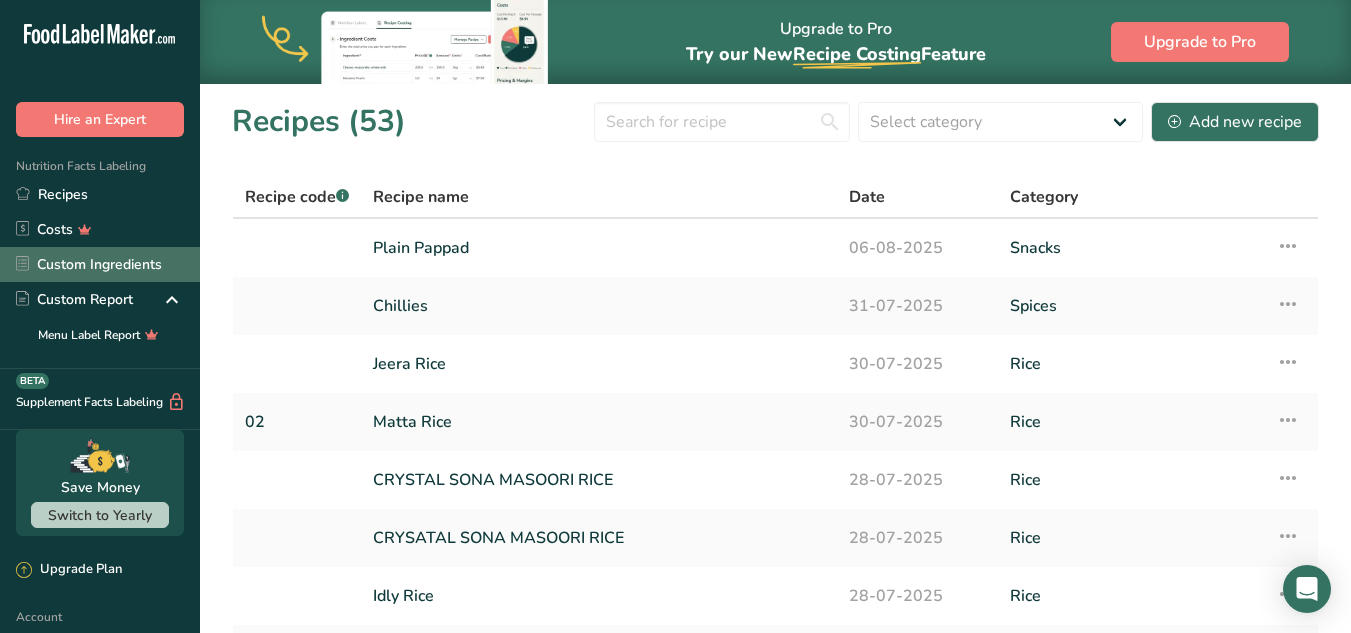 click on "Custom Ingredients" at bounding box center (100, 264) 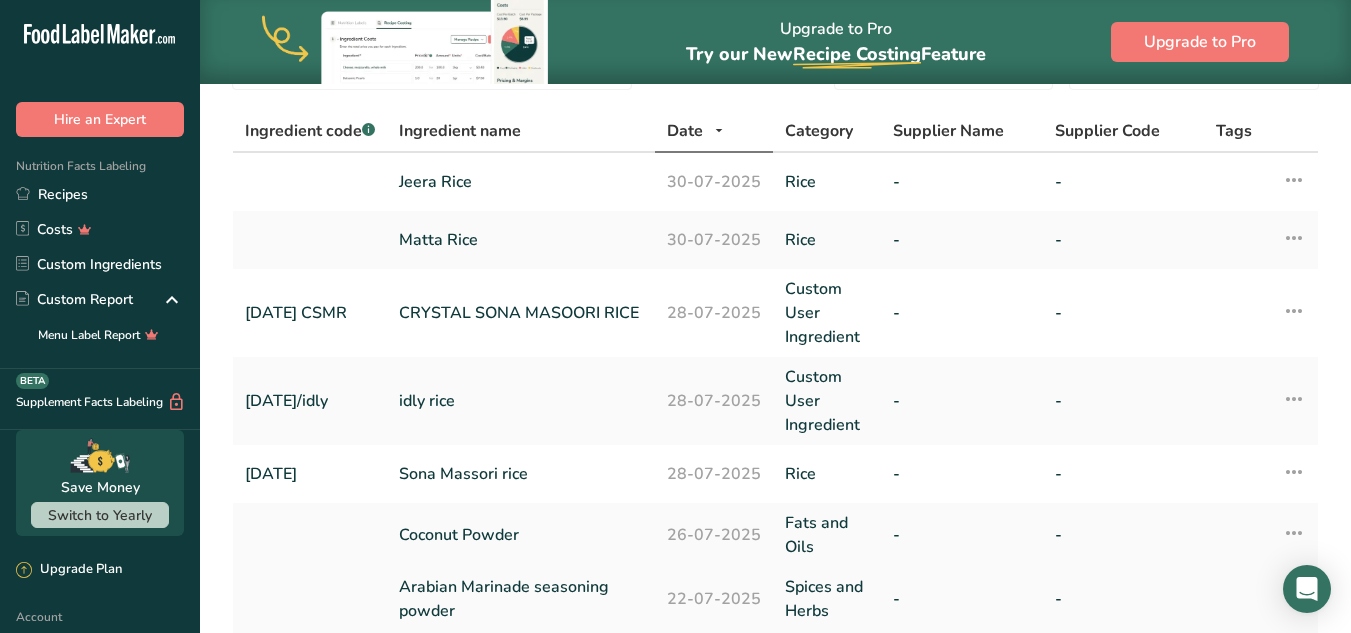 scroll, scrollTop: 0, scrollLeft: 0, axis: both 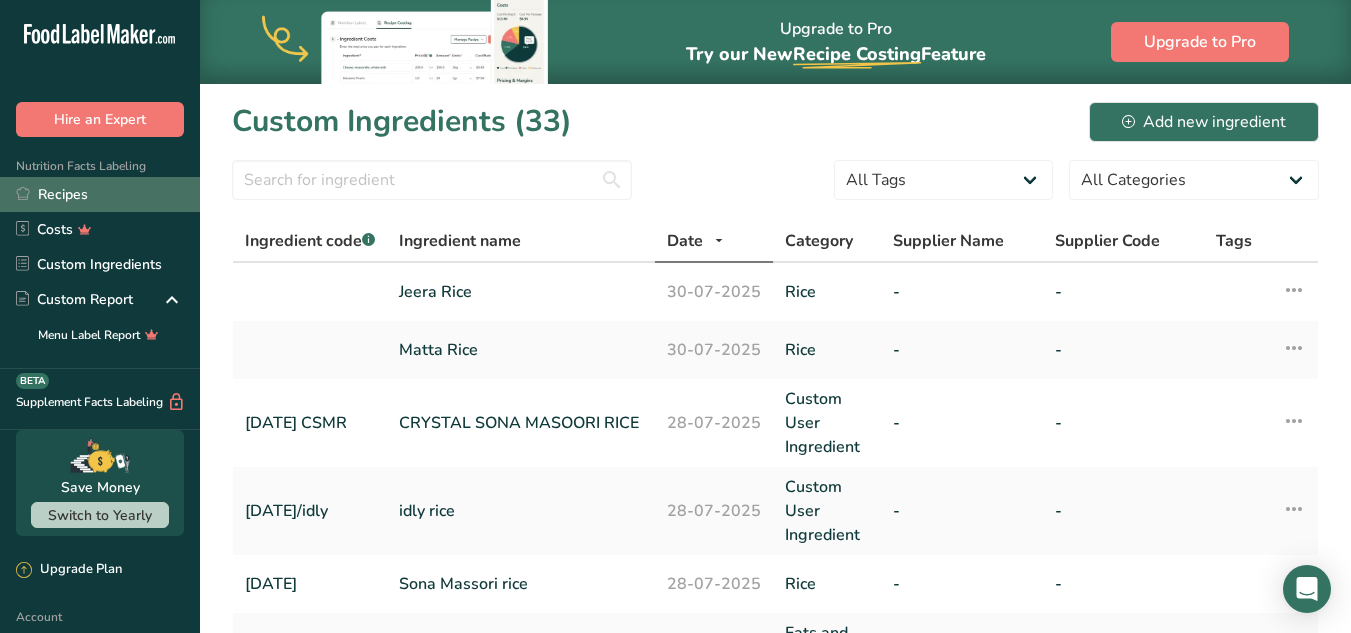 click on "Recipes" at bounding box center [100, 194] 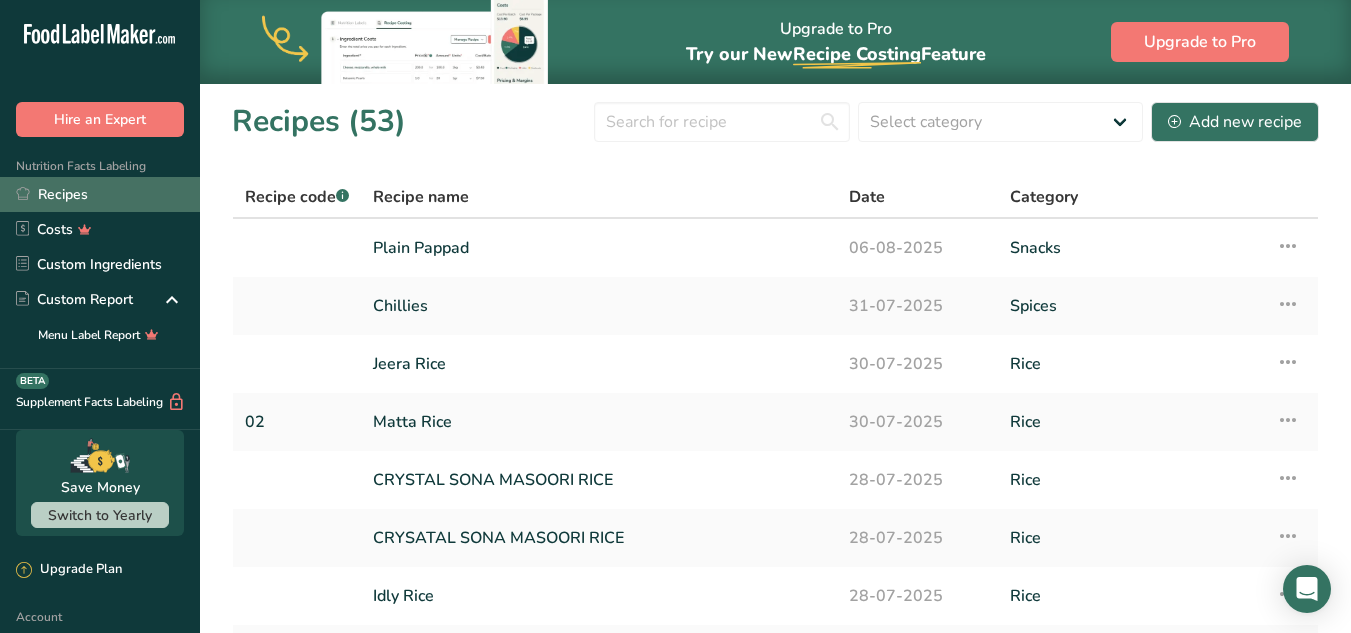 click on "Recipes" at bounding box center (100, 194) 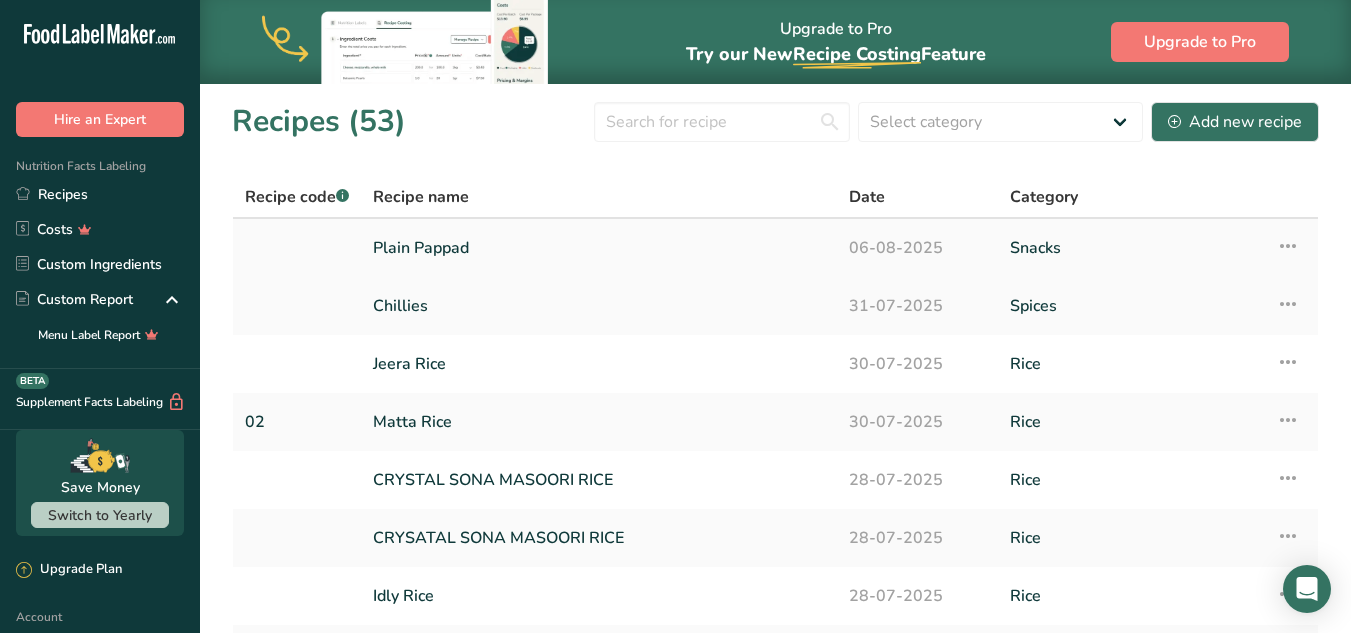 click on "Plain Pappad" at bounding box center [599, 248] 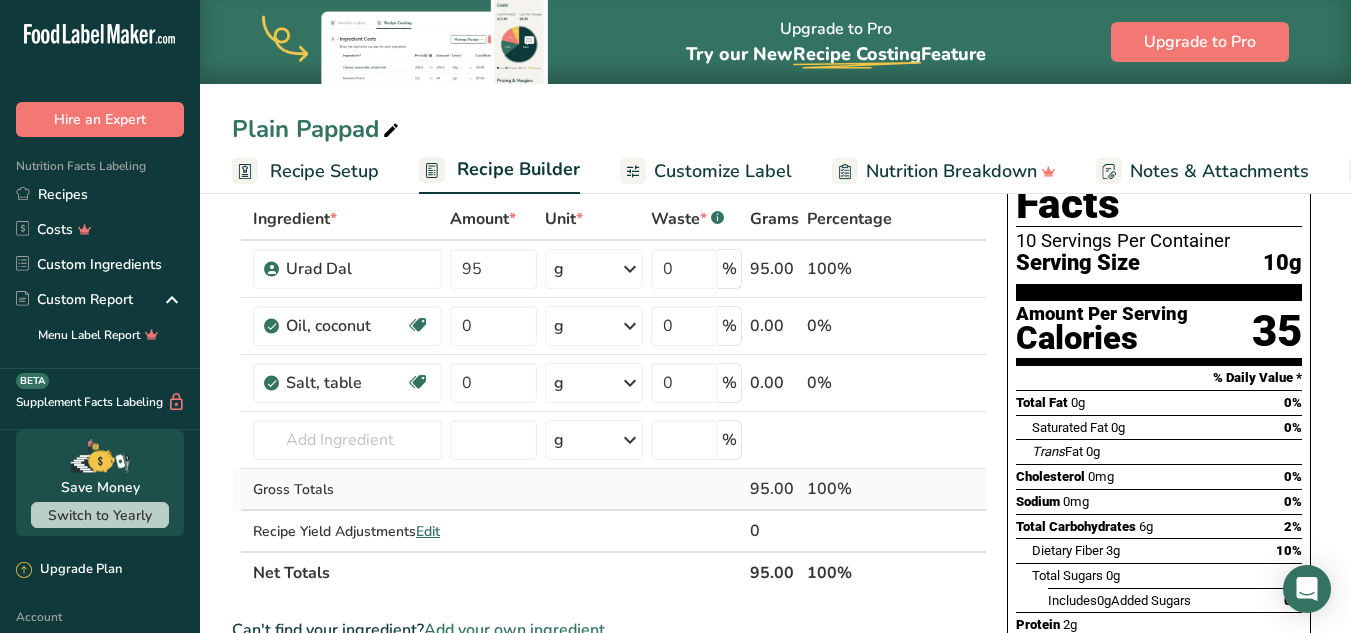 scroll, scrollTop: 100, scrollLeft: 0, axis: vertical 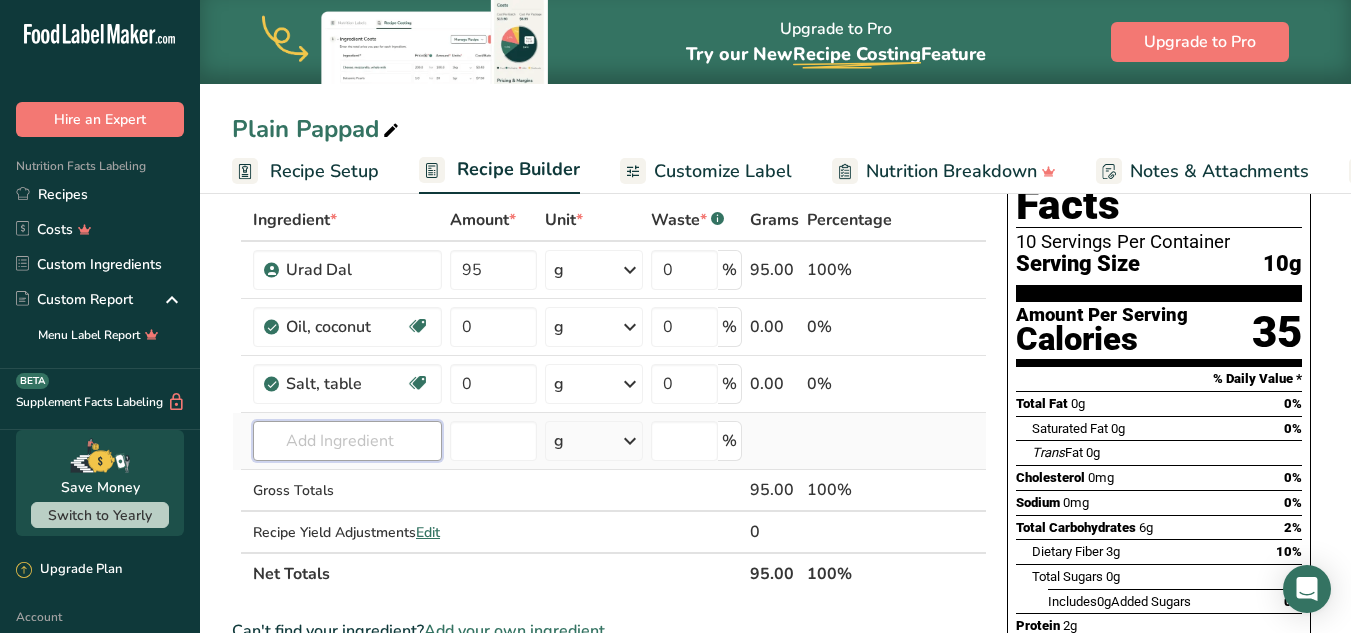 click at bounding box center (347, 441) 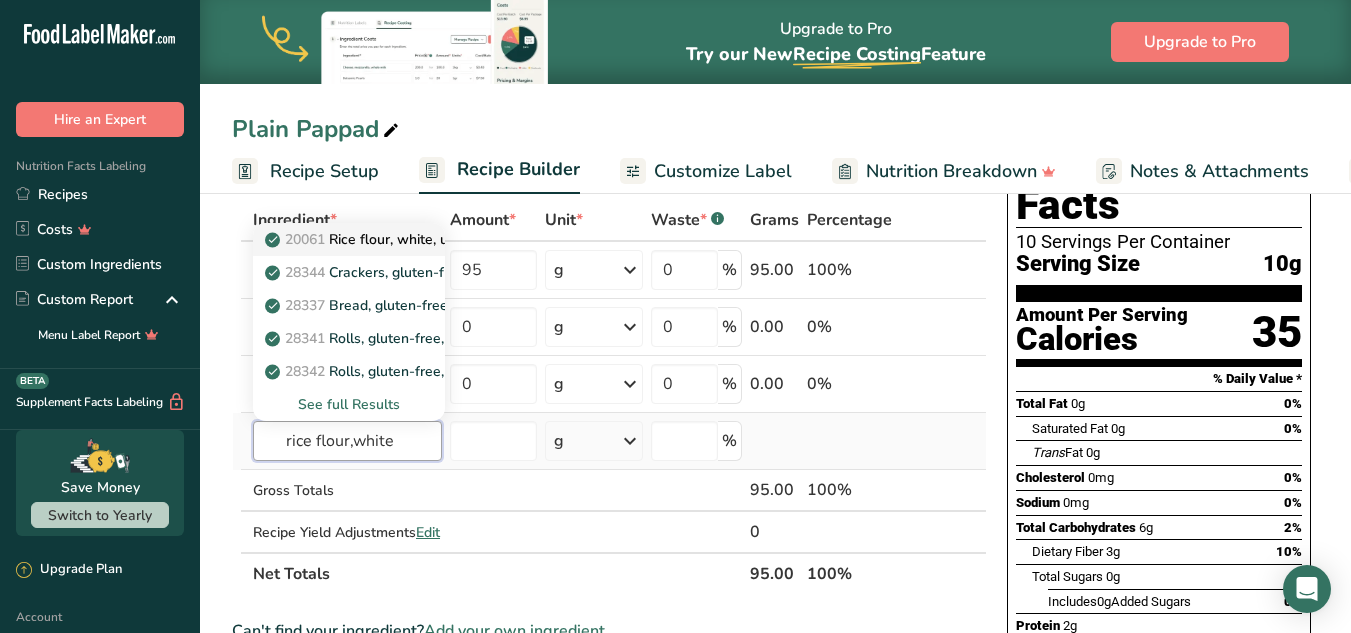 type on "rice flour,white" 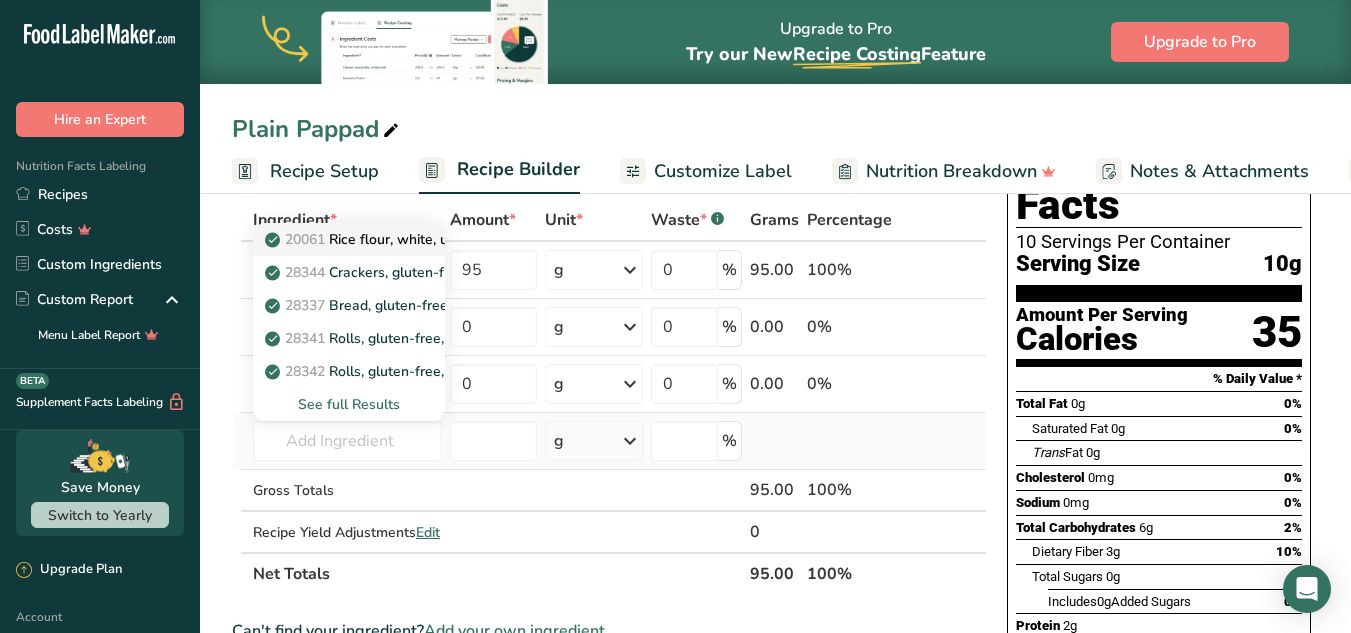 click on "20061
Rice flour, white, unenriched" at bounding box center (390, 239) 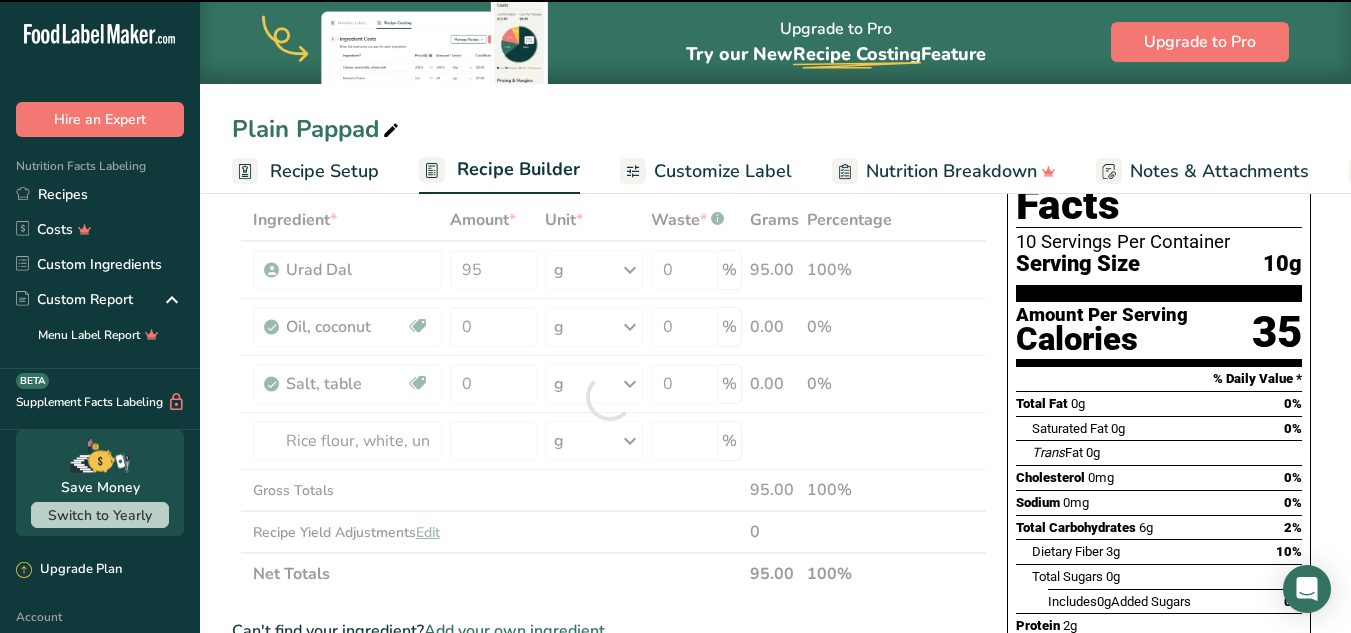 type on "0" 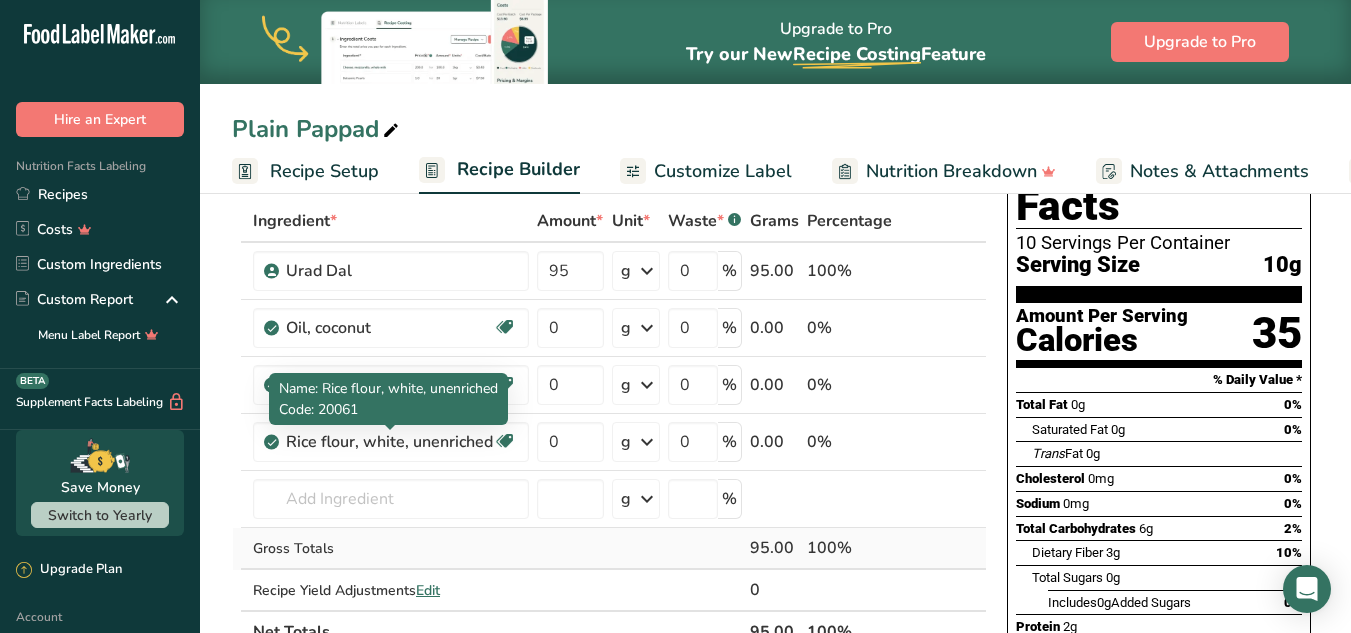 scroll, scrollTop: 100, scrollLeft: 0, axis: vertical 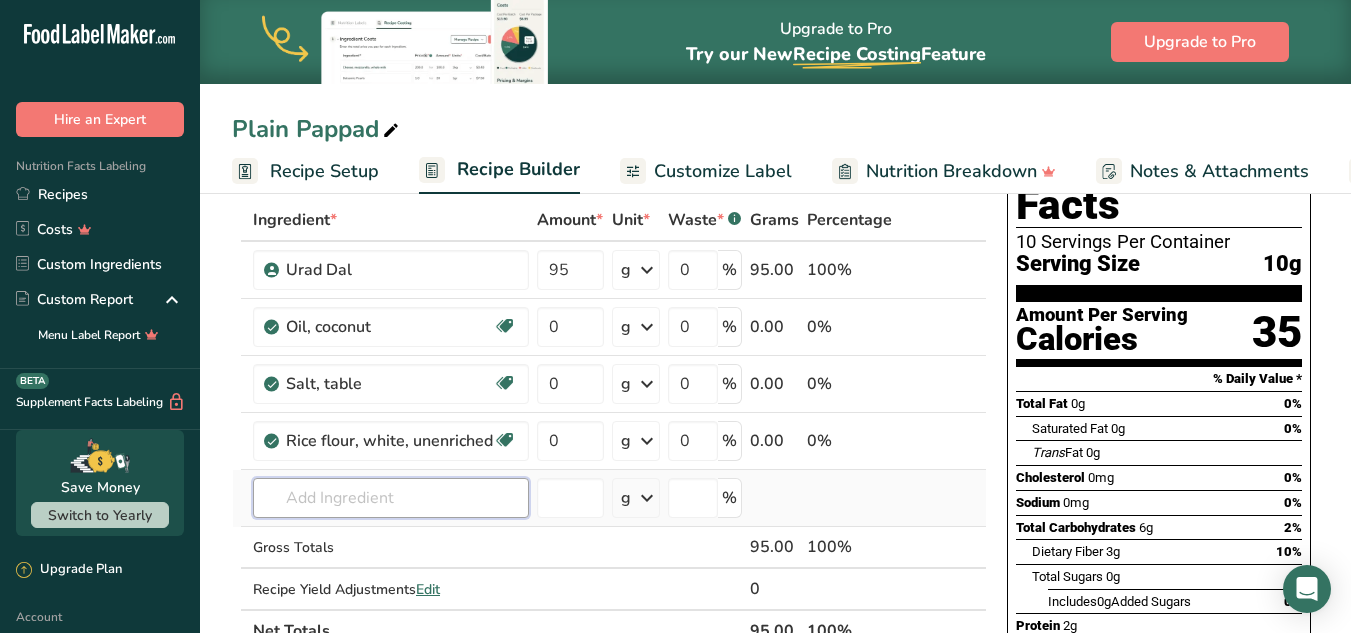 click at bounding box center (391, 498) 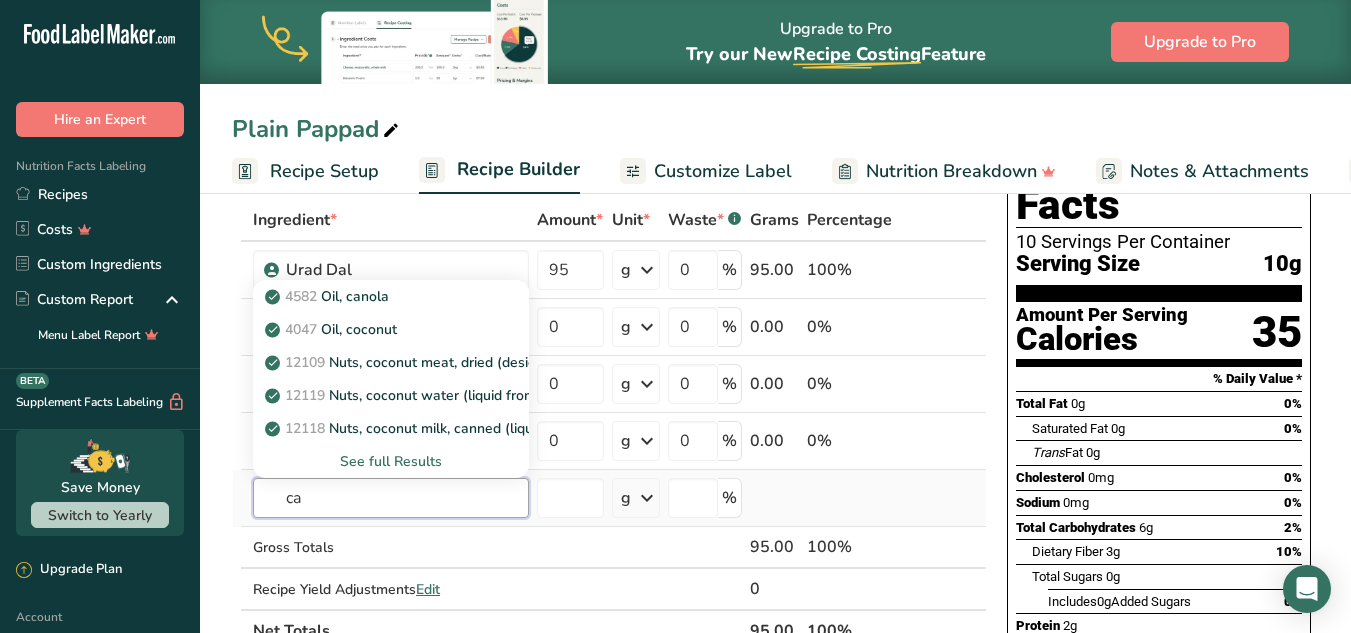 type on "c" 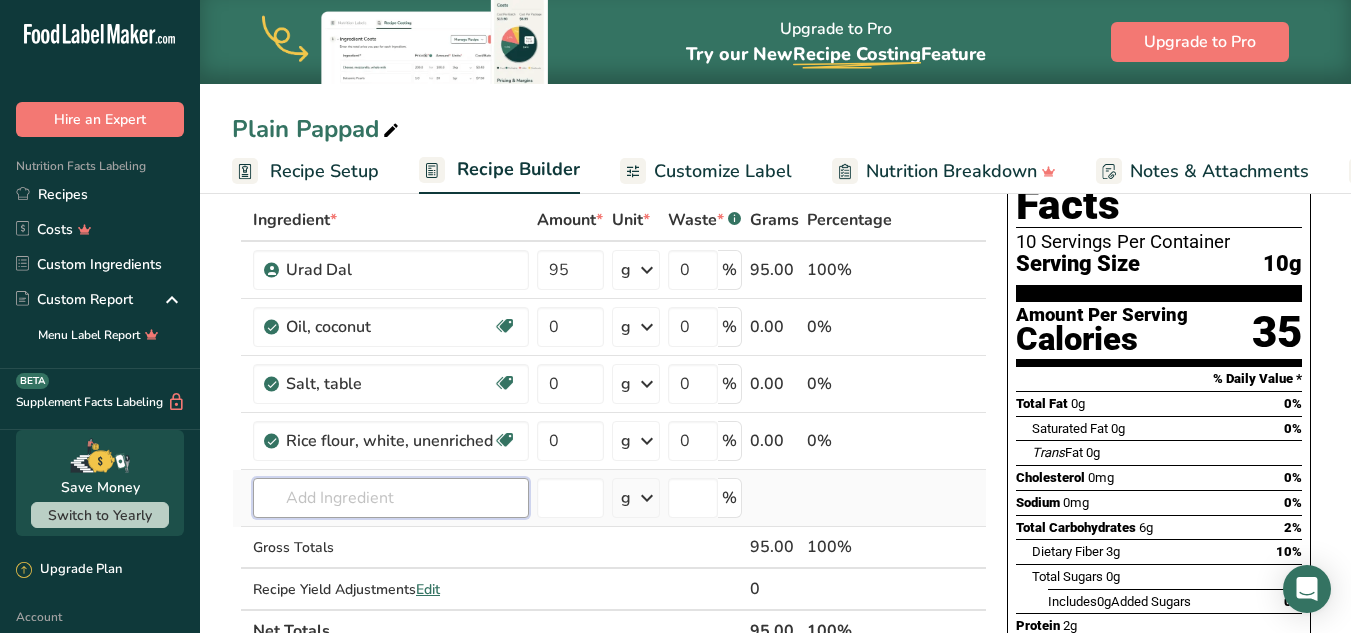 click at bounding box center (391, 498) 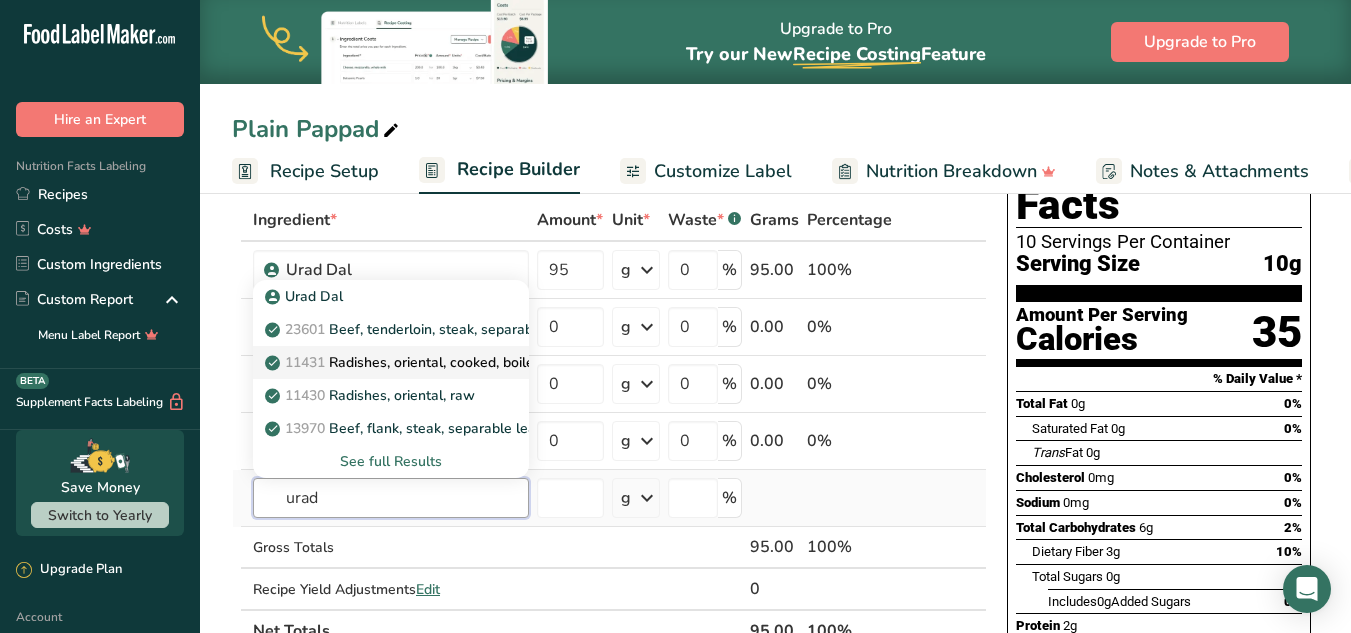 scroll, scrollTop: 200, scrollLeft: 0, axis: vertical 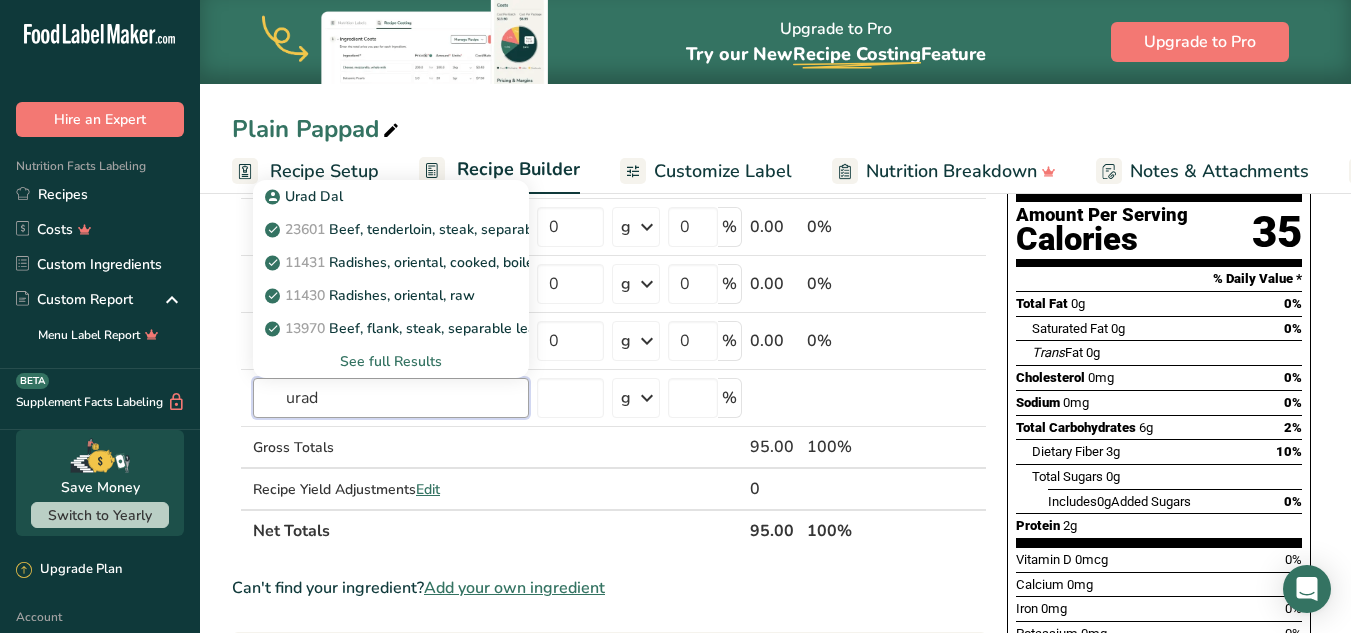 type on "urad" 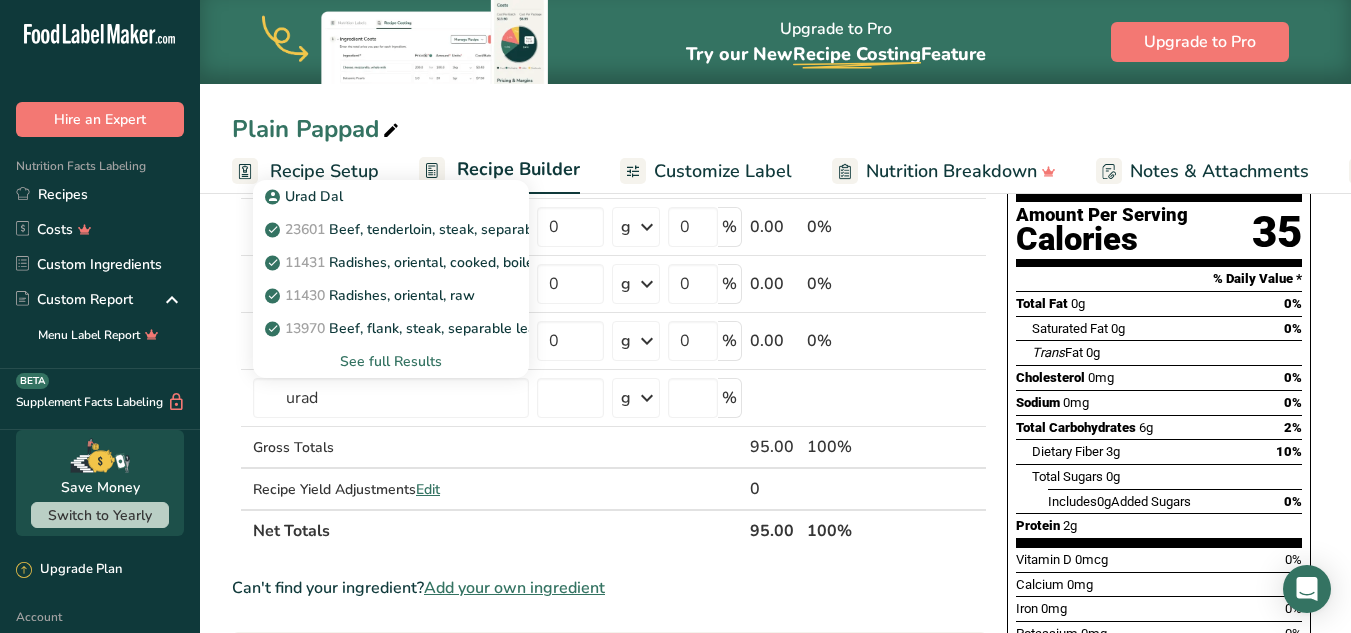 type 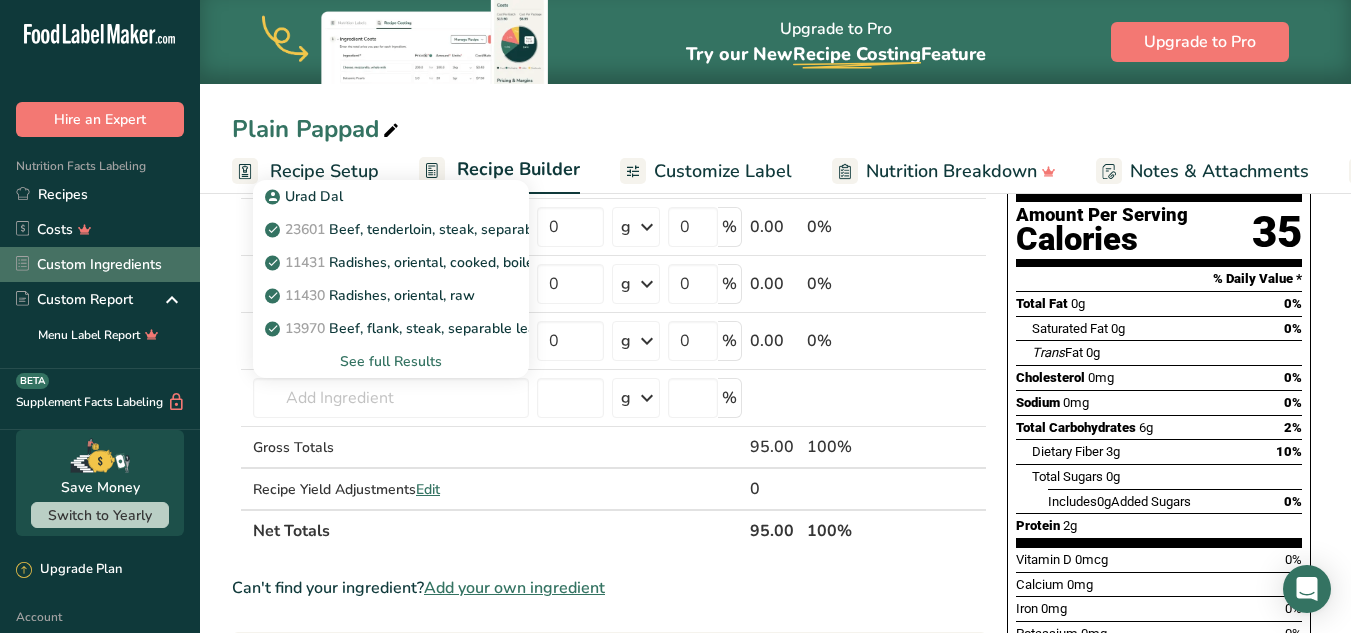 click on "Custom Ingredients" at bounding box center (100, 264) 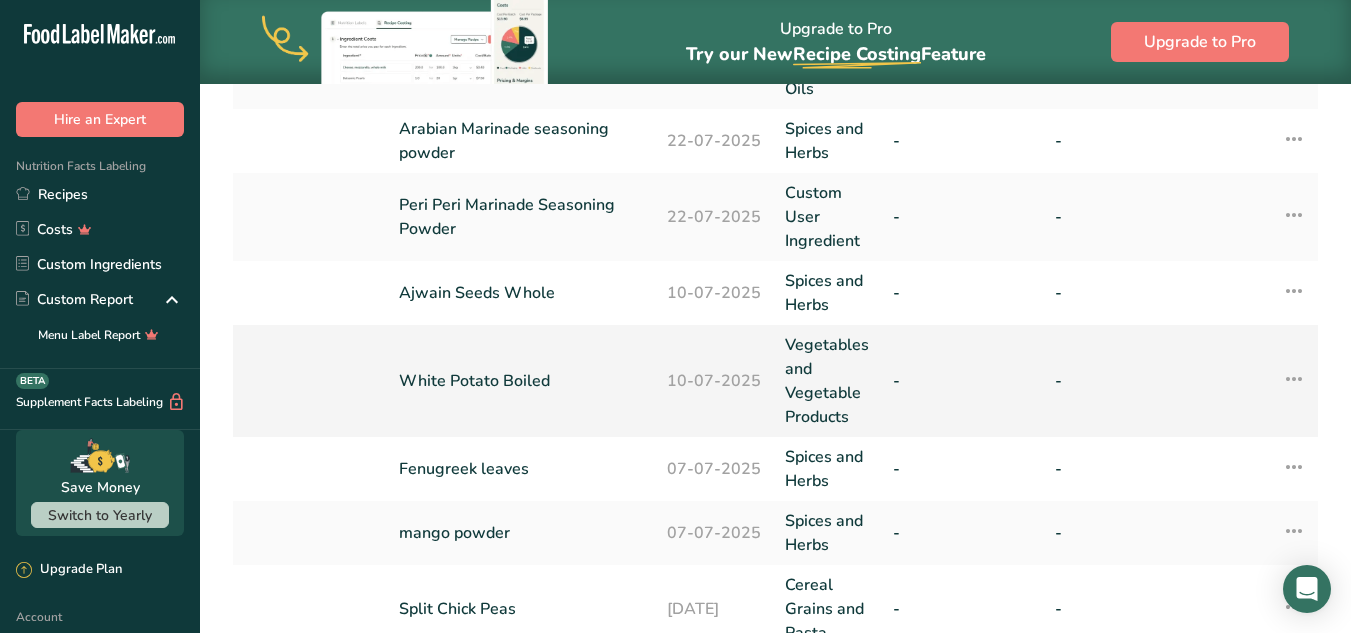 scroll, scrollTop: 700, scrollLeft: 0, axis: vertical 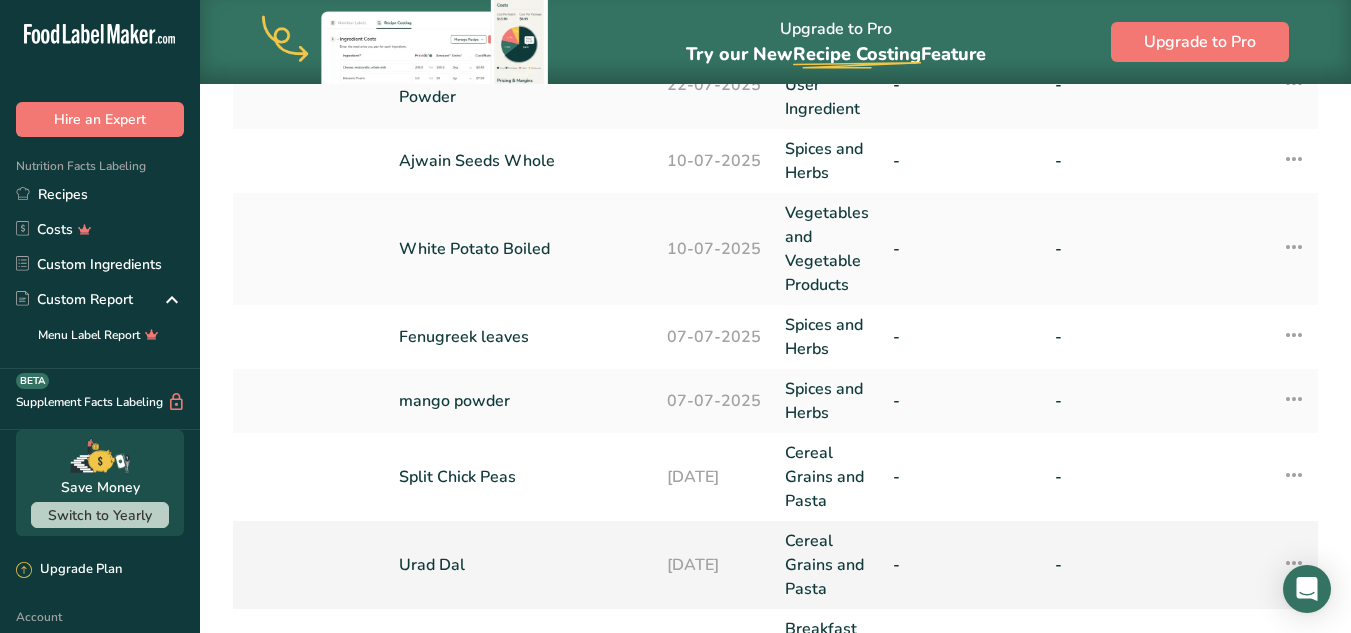 click on "Urad Dal" at bounding box center (521, 565) 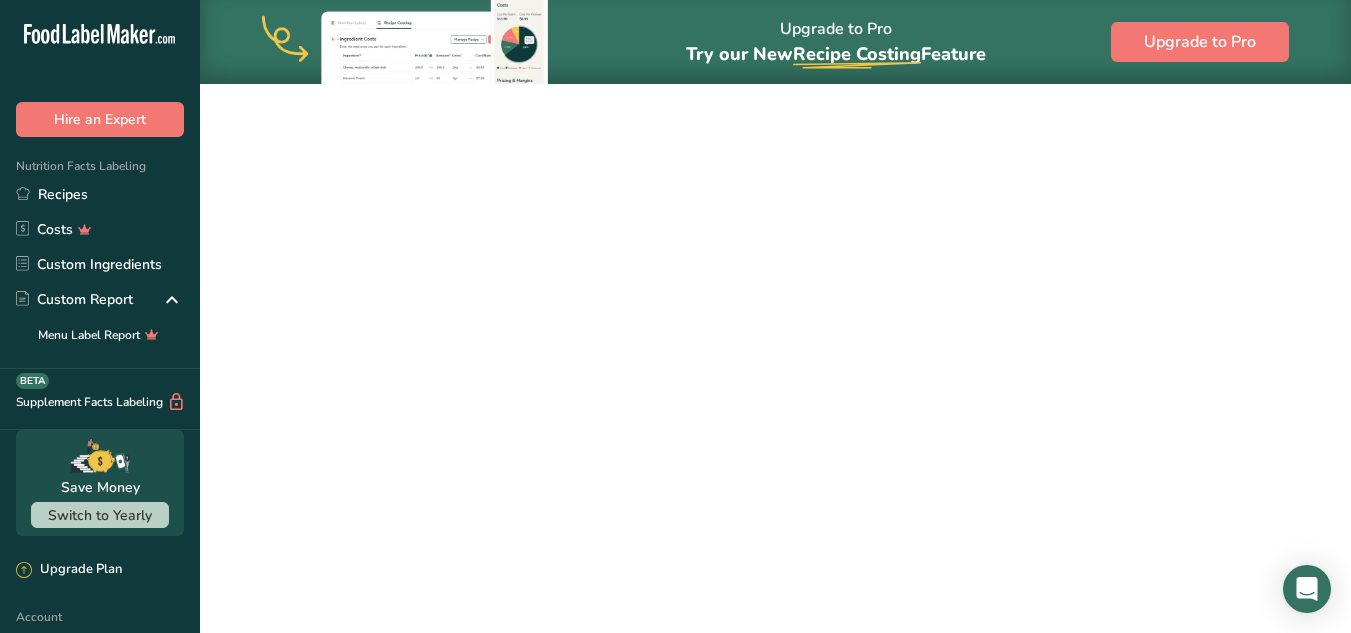 click on "Urad Dal" at bounding box center [521, 565] 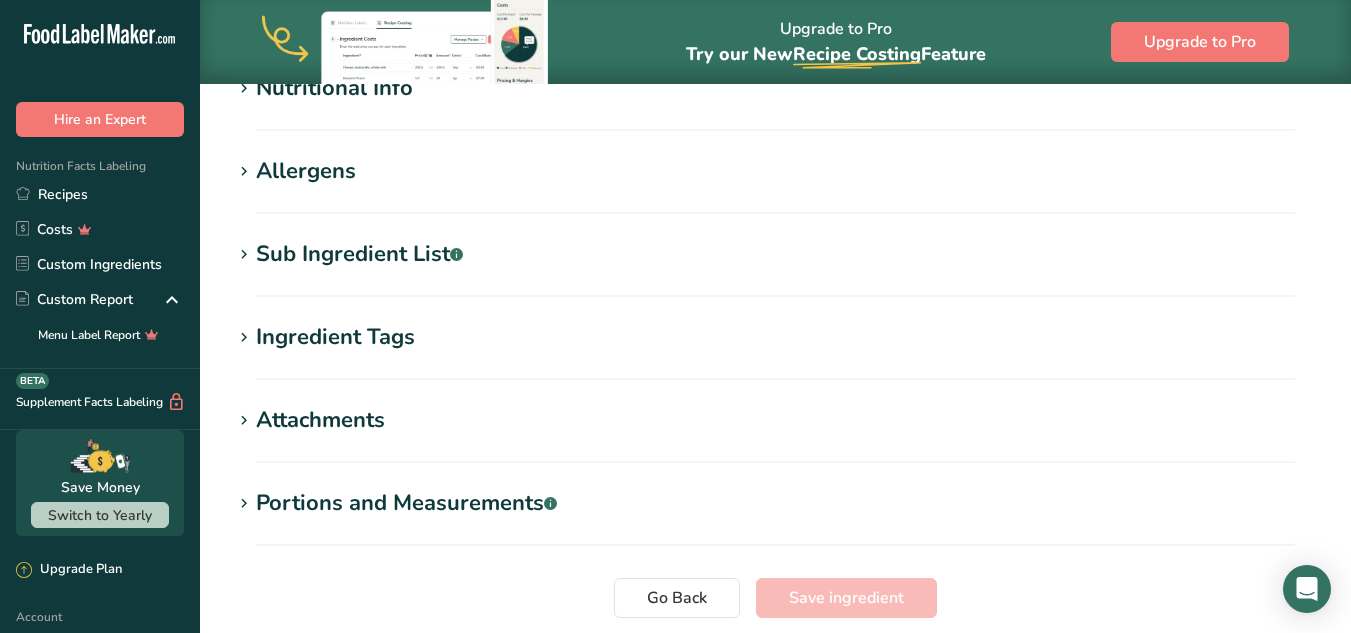 scroll, scrollTop: 0, scrollLeft: 0, axis: both 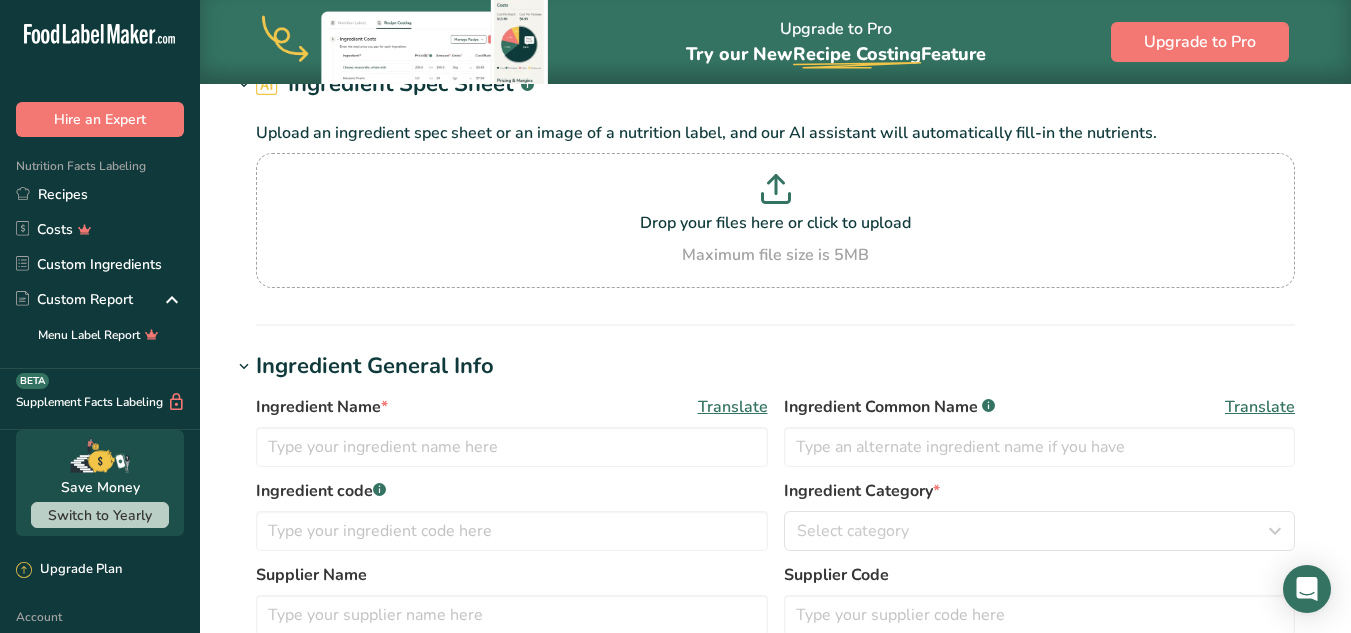 type on "Urad Dal" 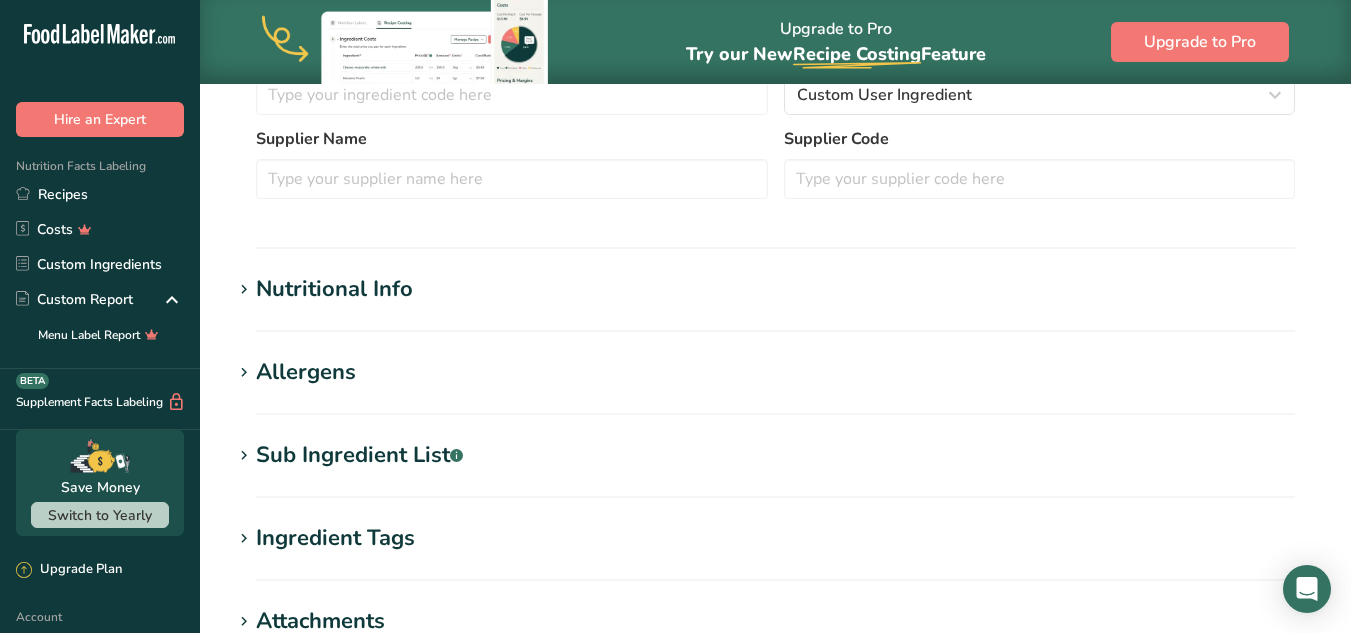 scroll, scrollTop: 545, scrollLeft: 0, axis: vertical 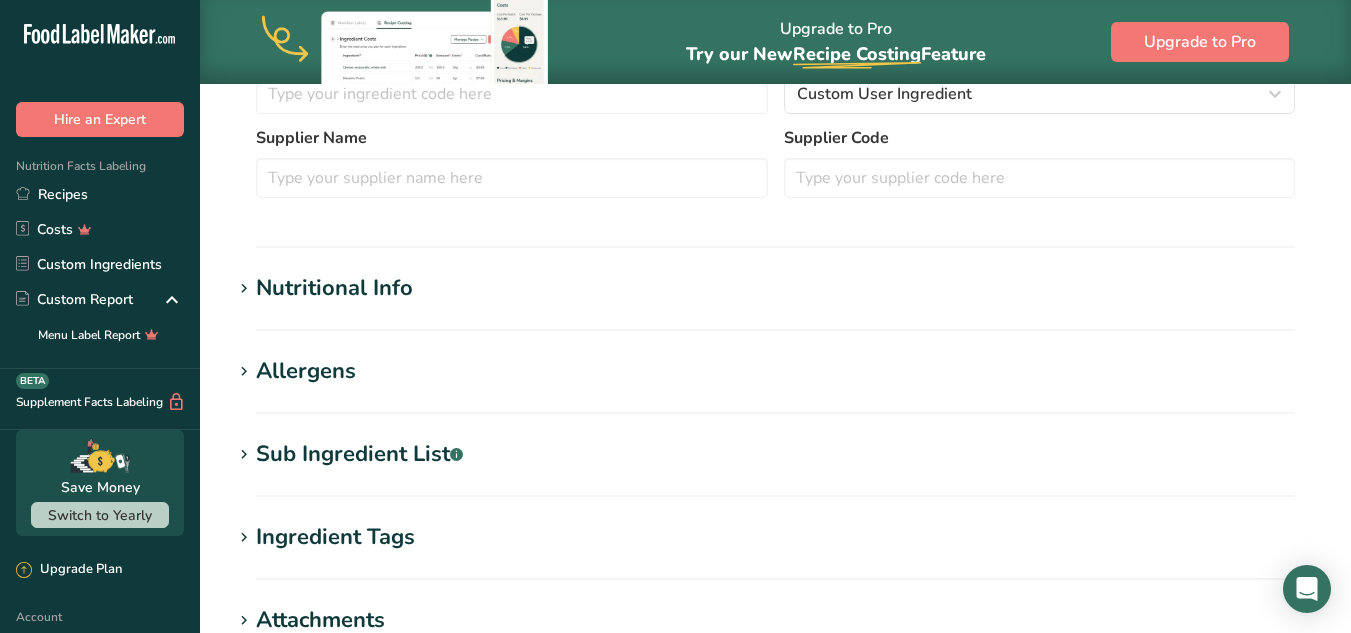 type on "350" 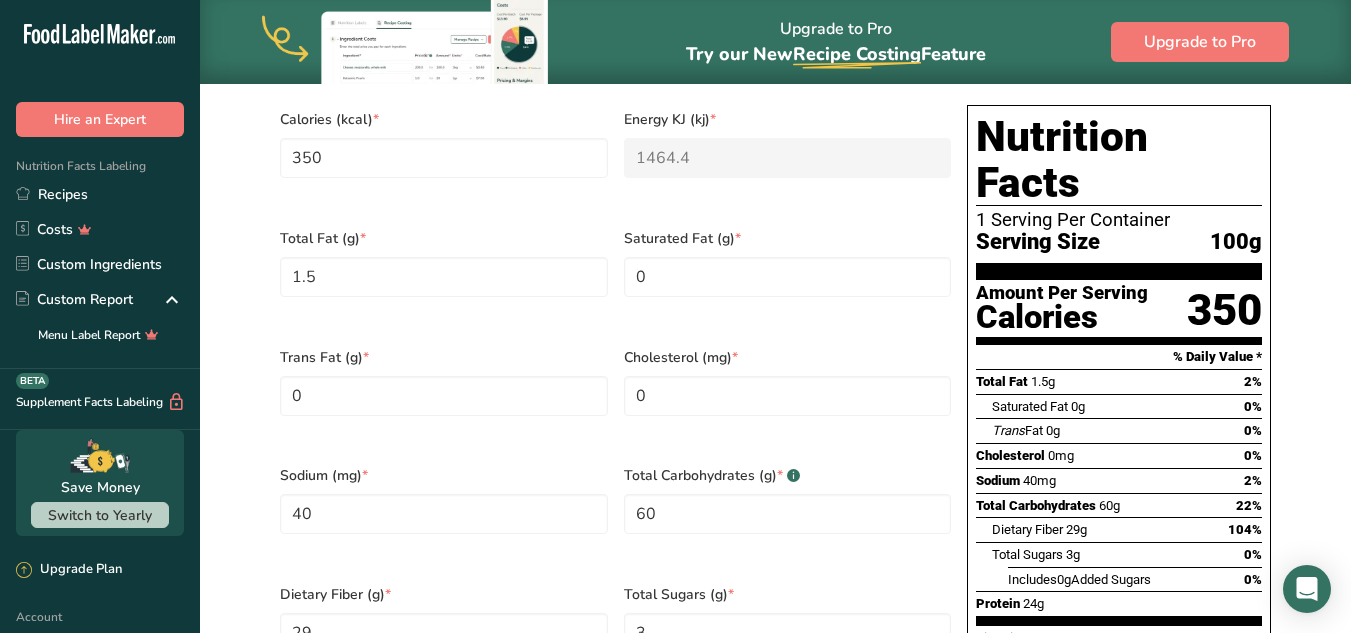 scroll, scrollTop: 1045, scrollLeft: 0, axis: vertical 